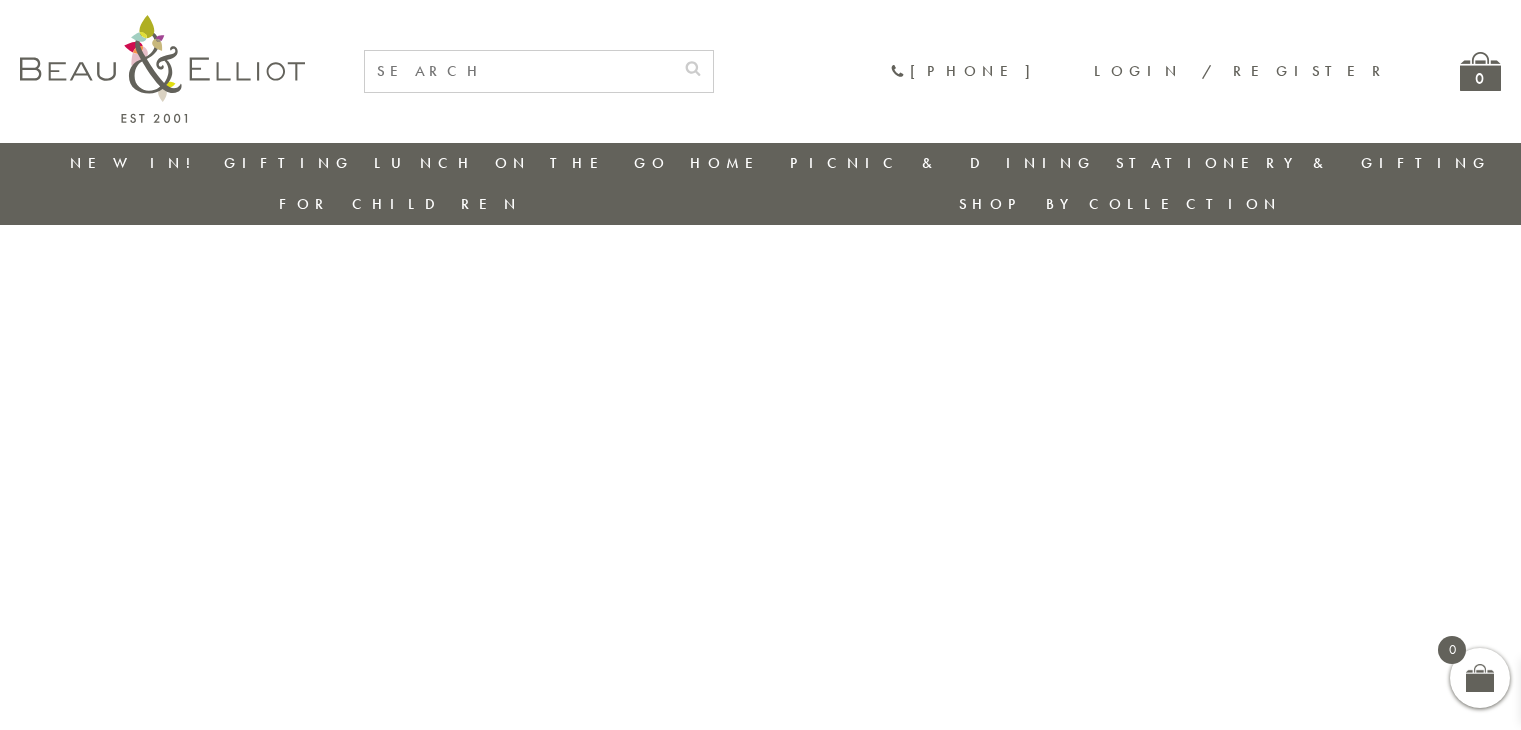 scroll, scrollTop: 0, scrollLeft: 0, axis: both 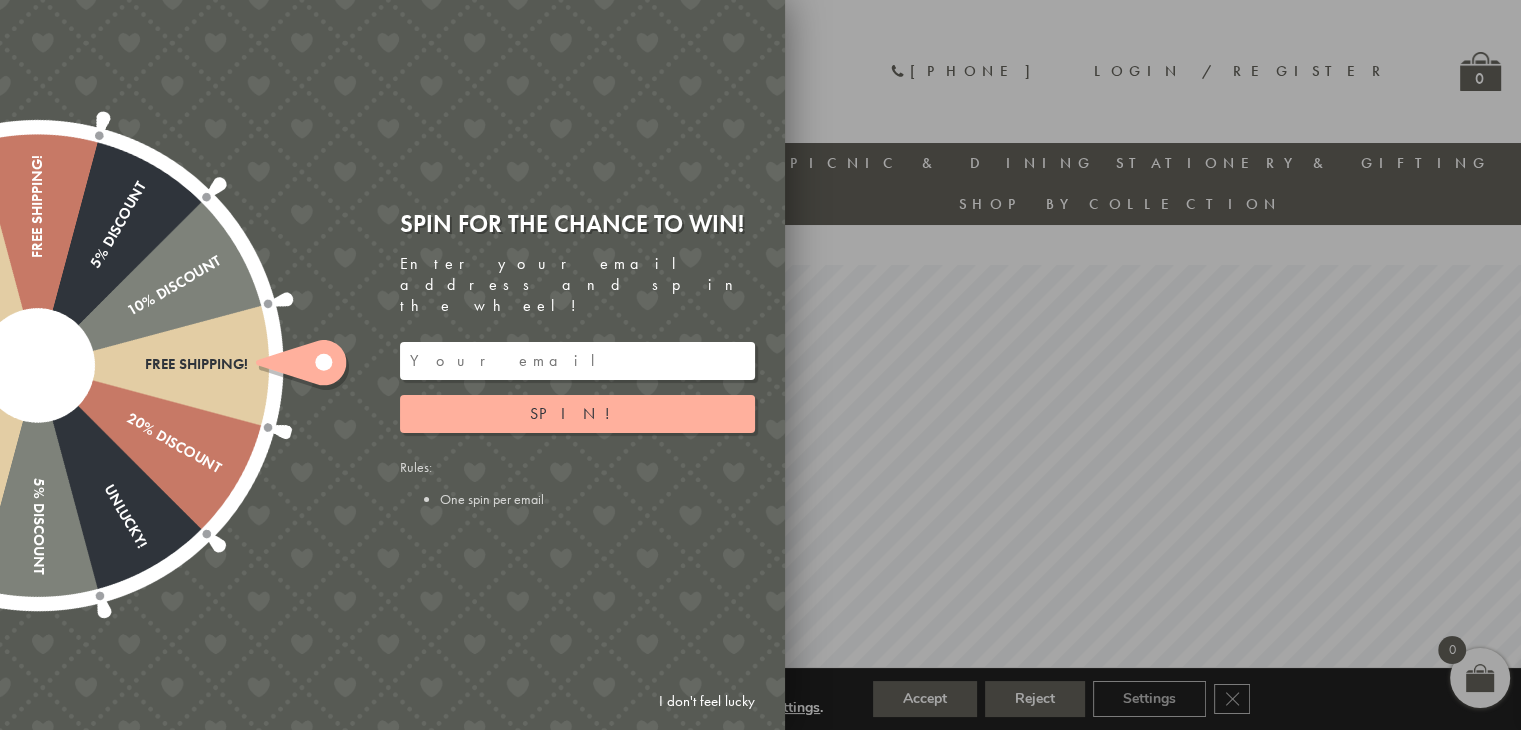click at bounding box center (577, 361) 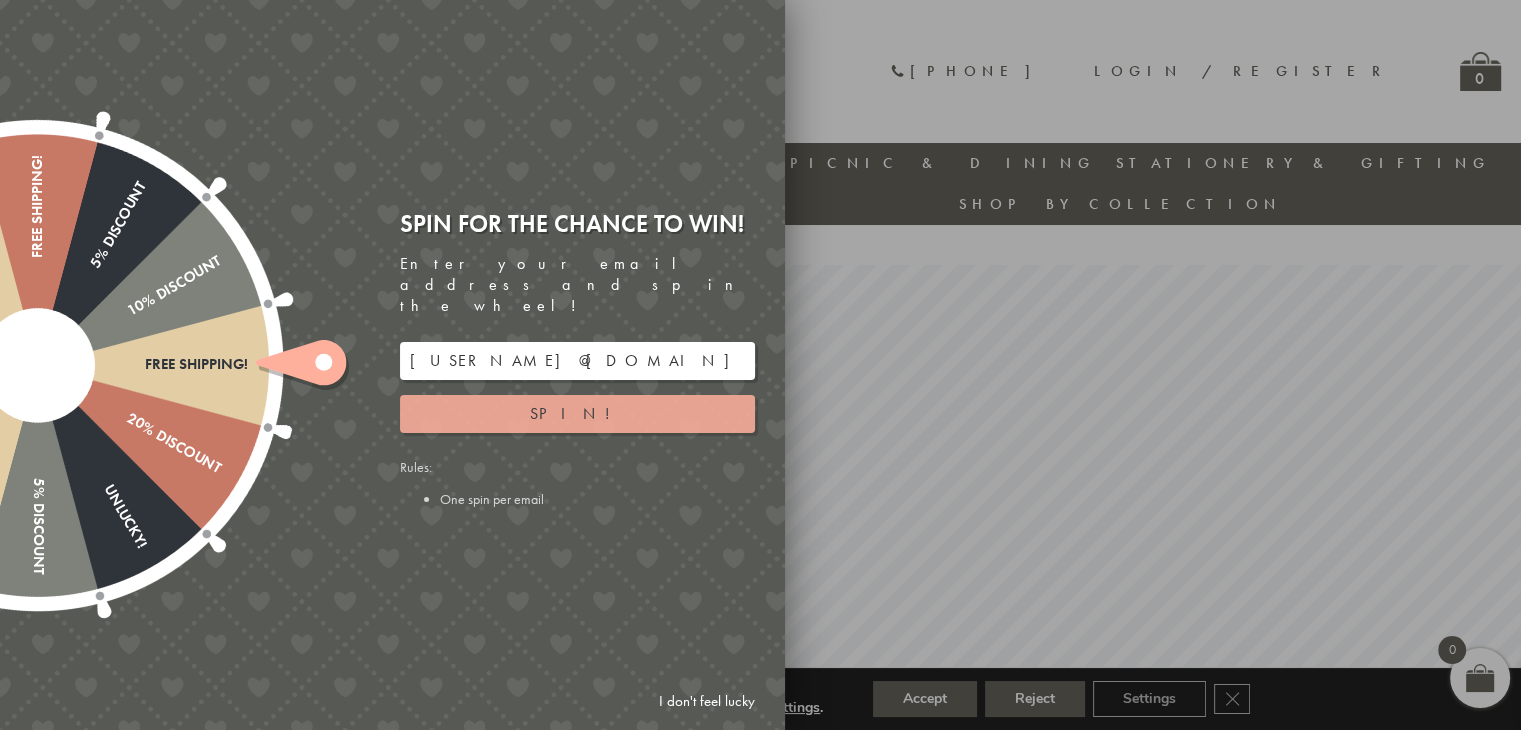 click on "Spin!" at bounding box center (577, 413) 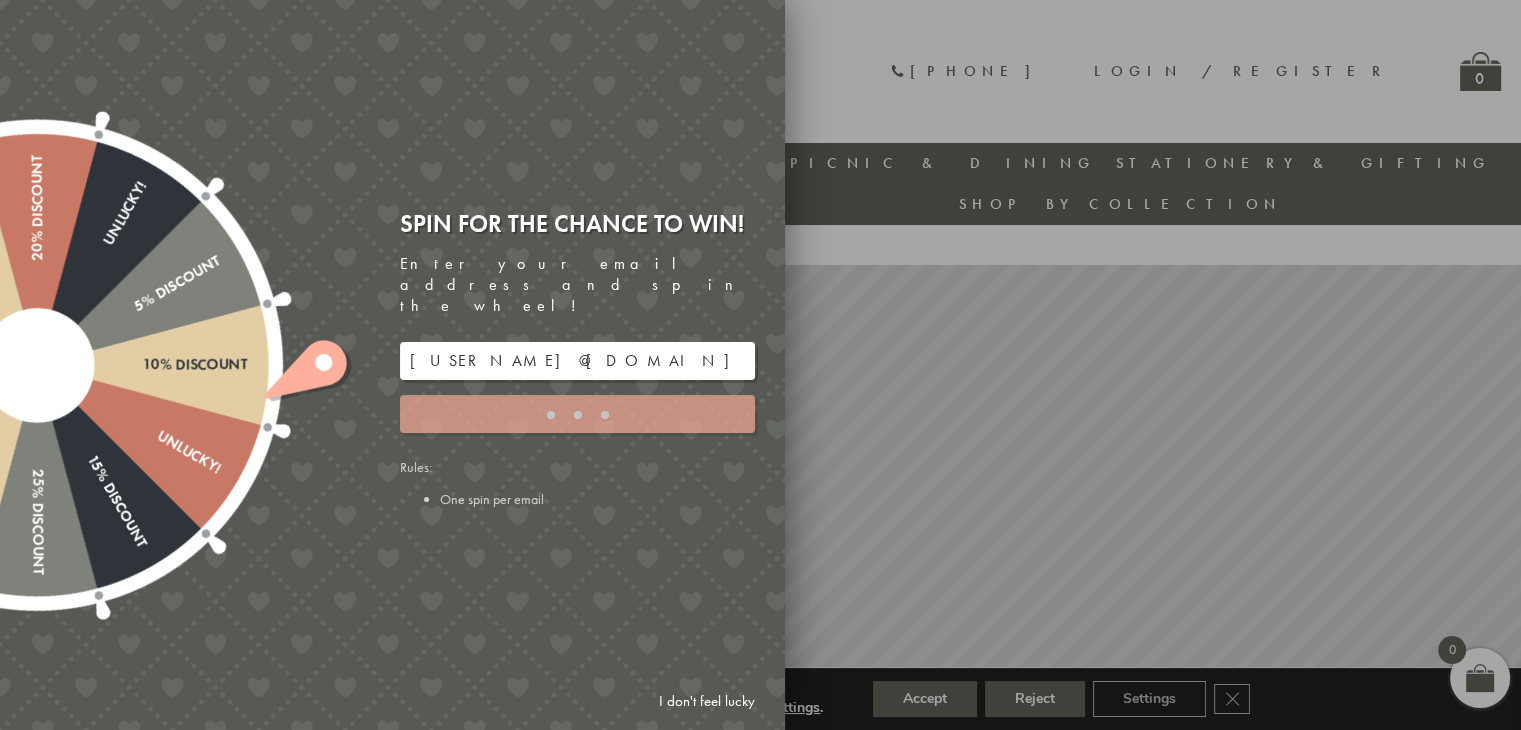 type on "JJHWAXHK" 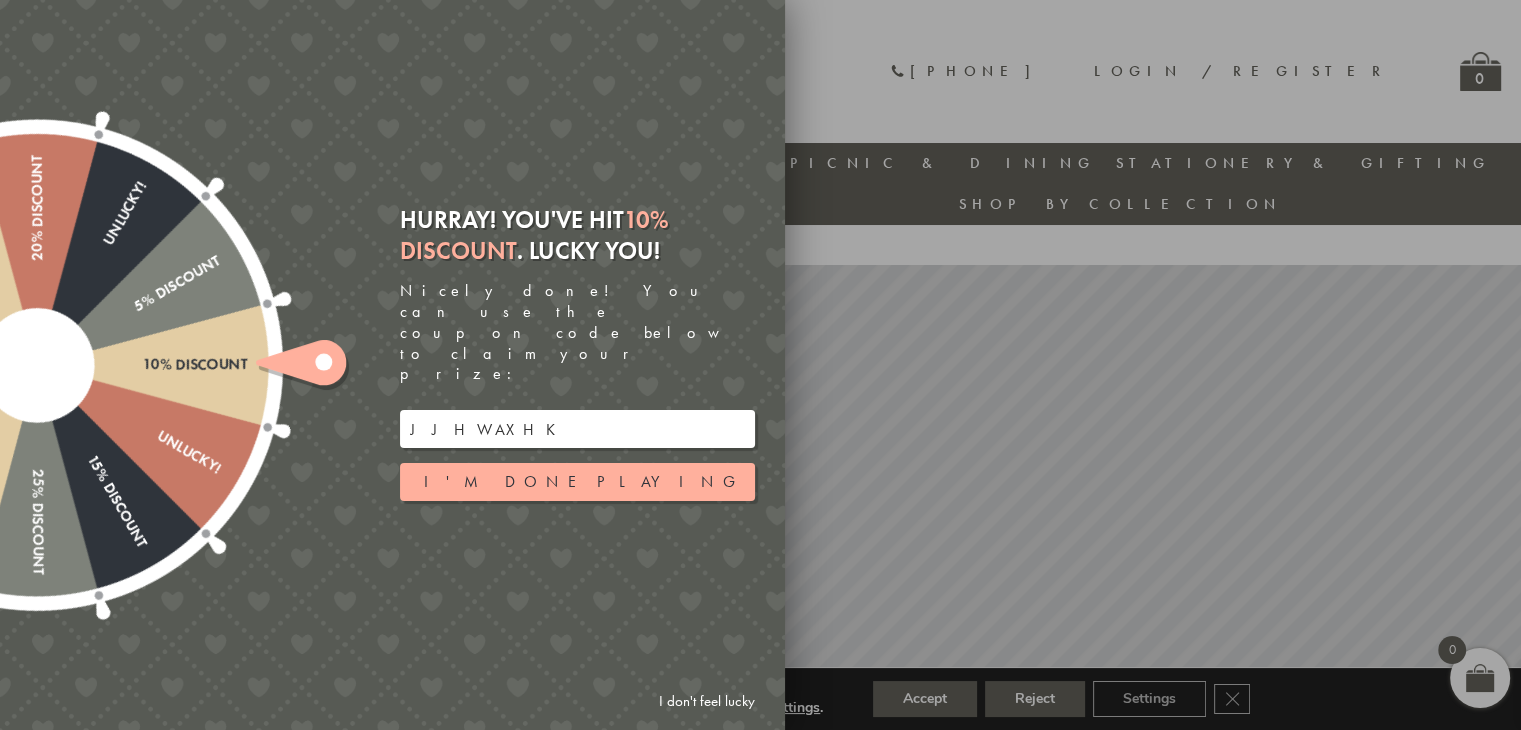click on "JJHWAXHK" at bounding box center (577, 429) 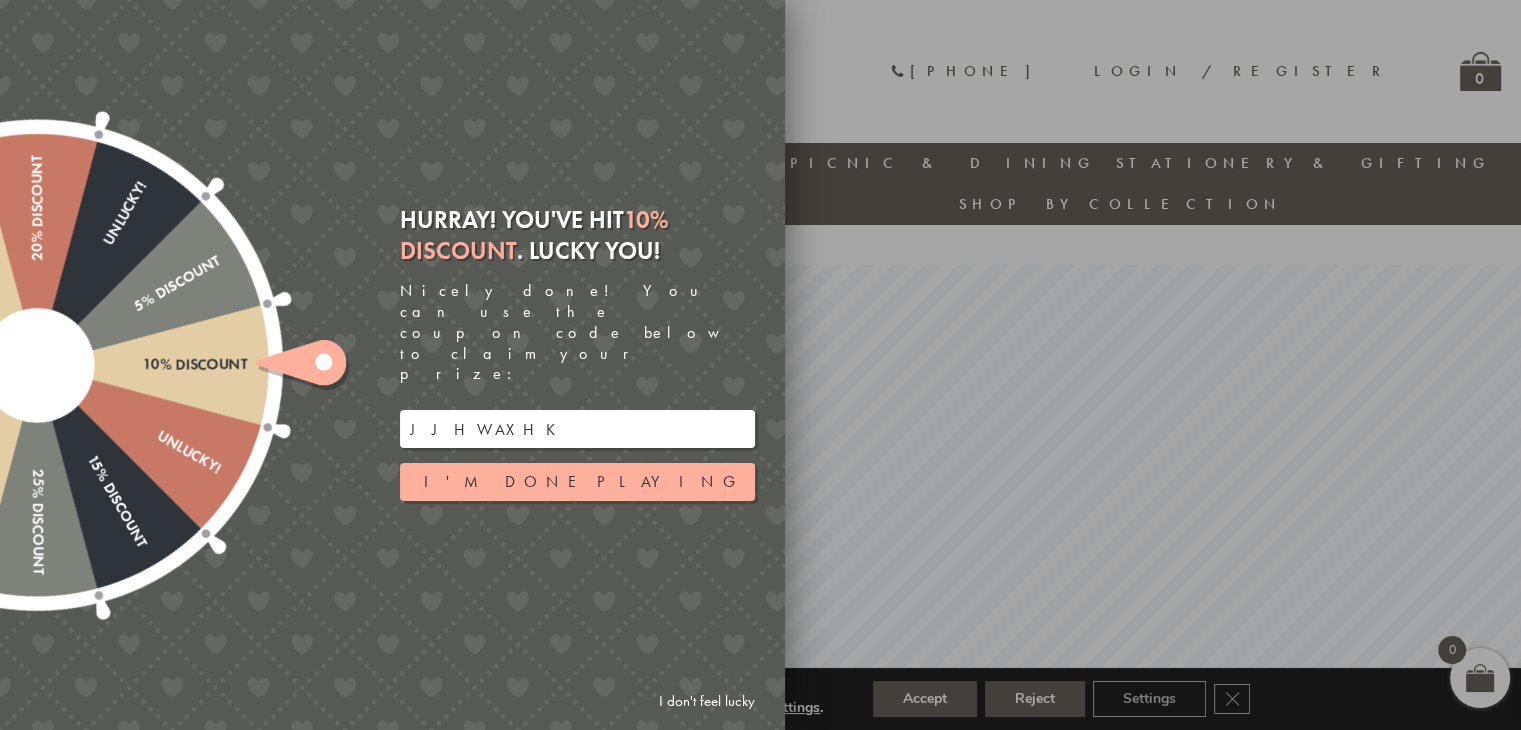 click at bounding box center (760, 365) 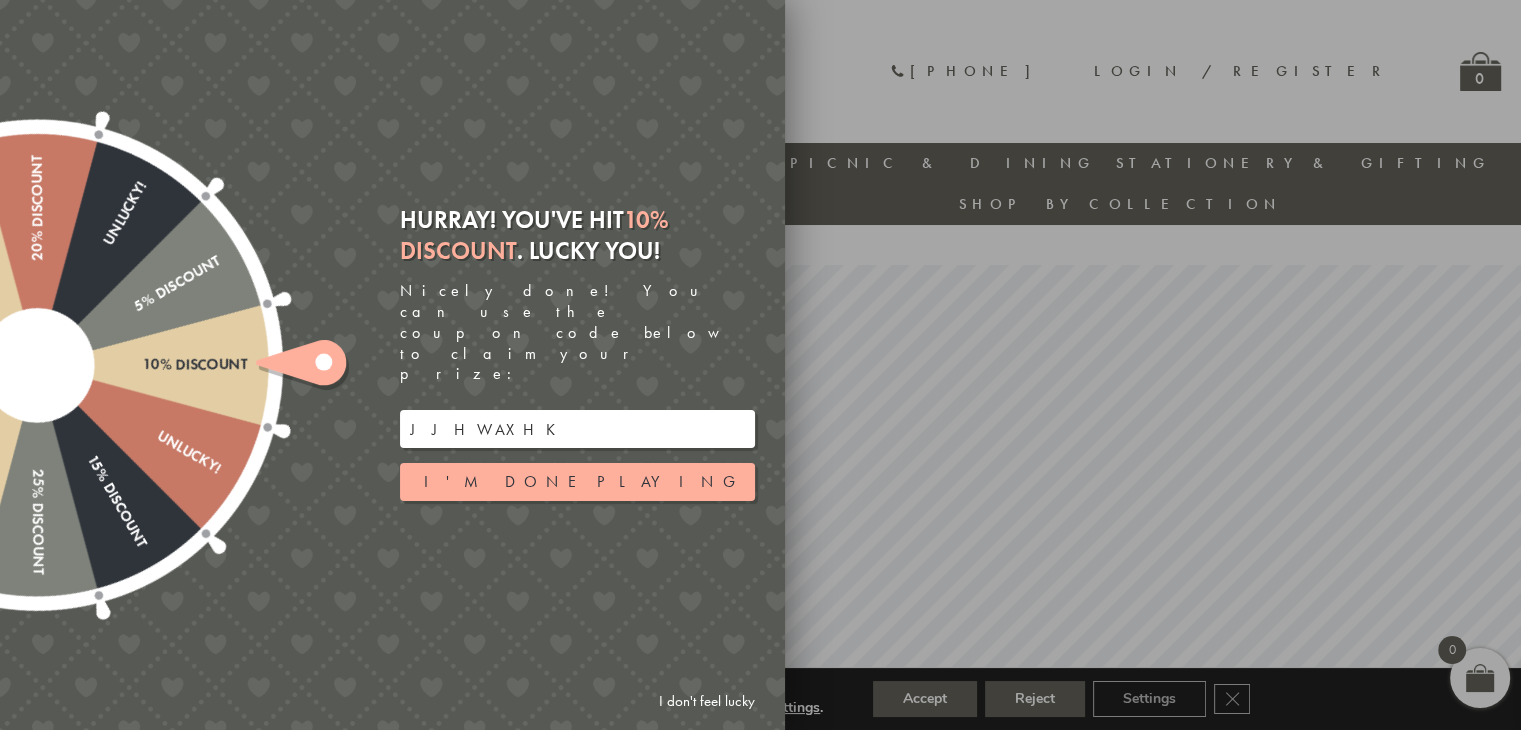 click at bounding box center (760, 365) 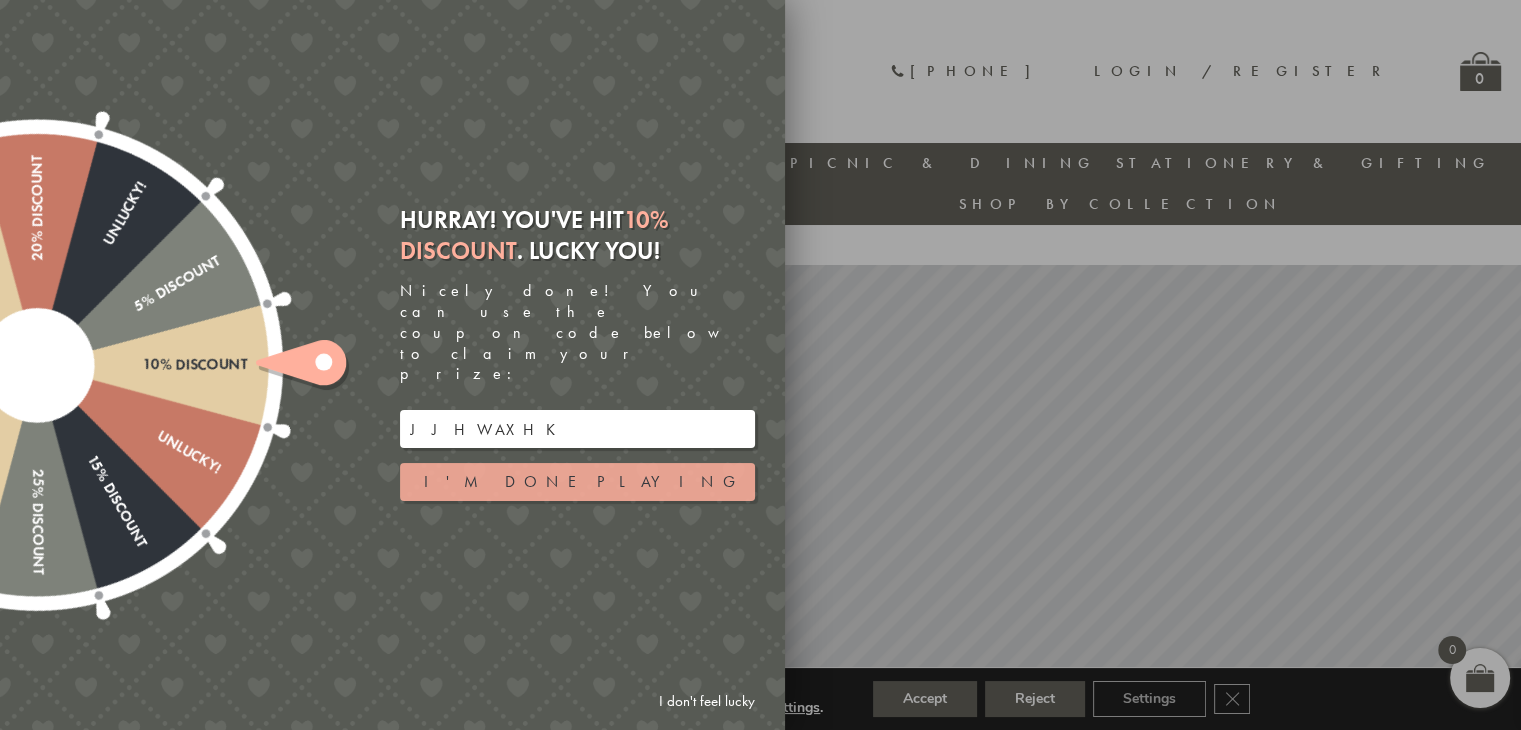 click on "I'm done playing" at bounding box center (577, 482) 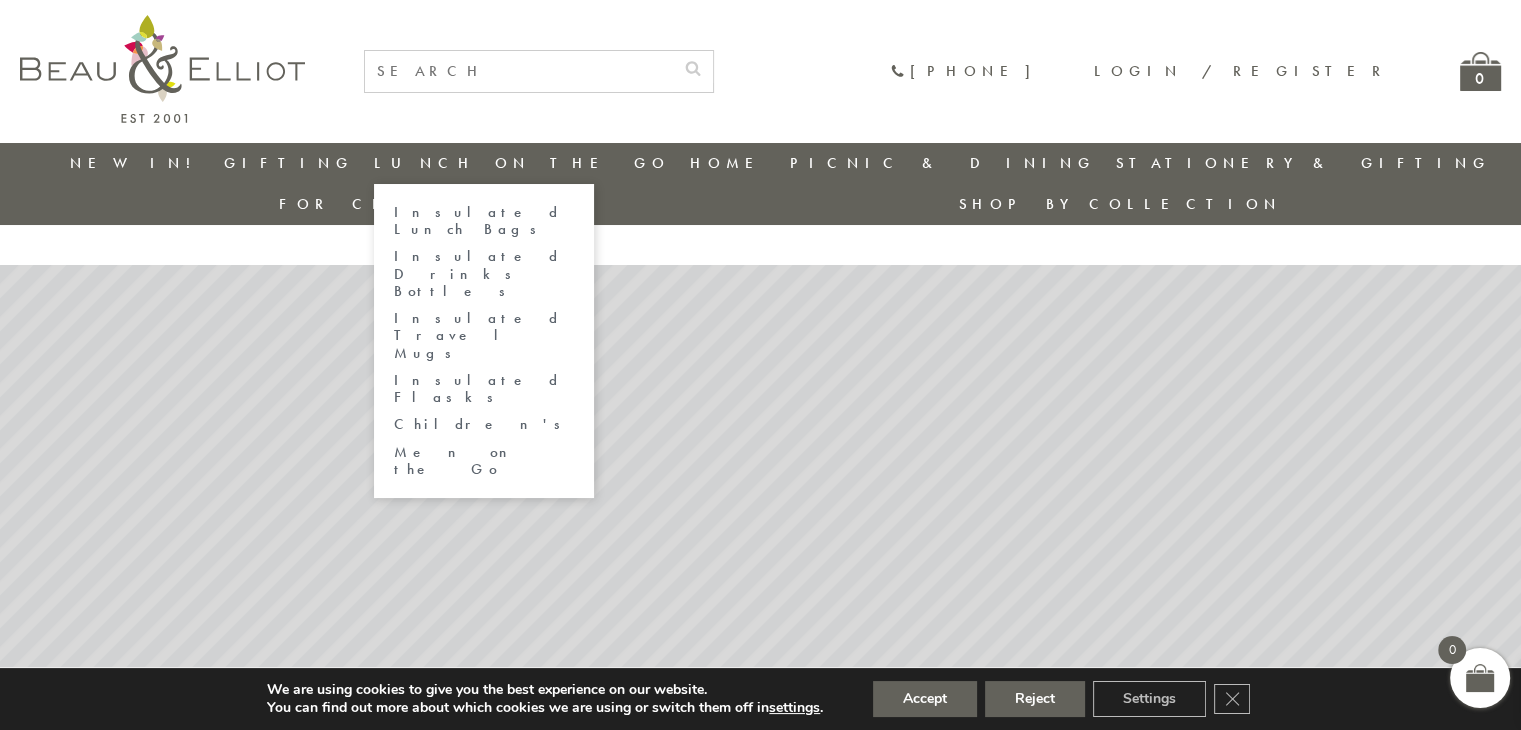 click on "Insulated Lunch Bags" at bounding box center [484, 221] 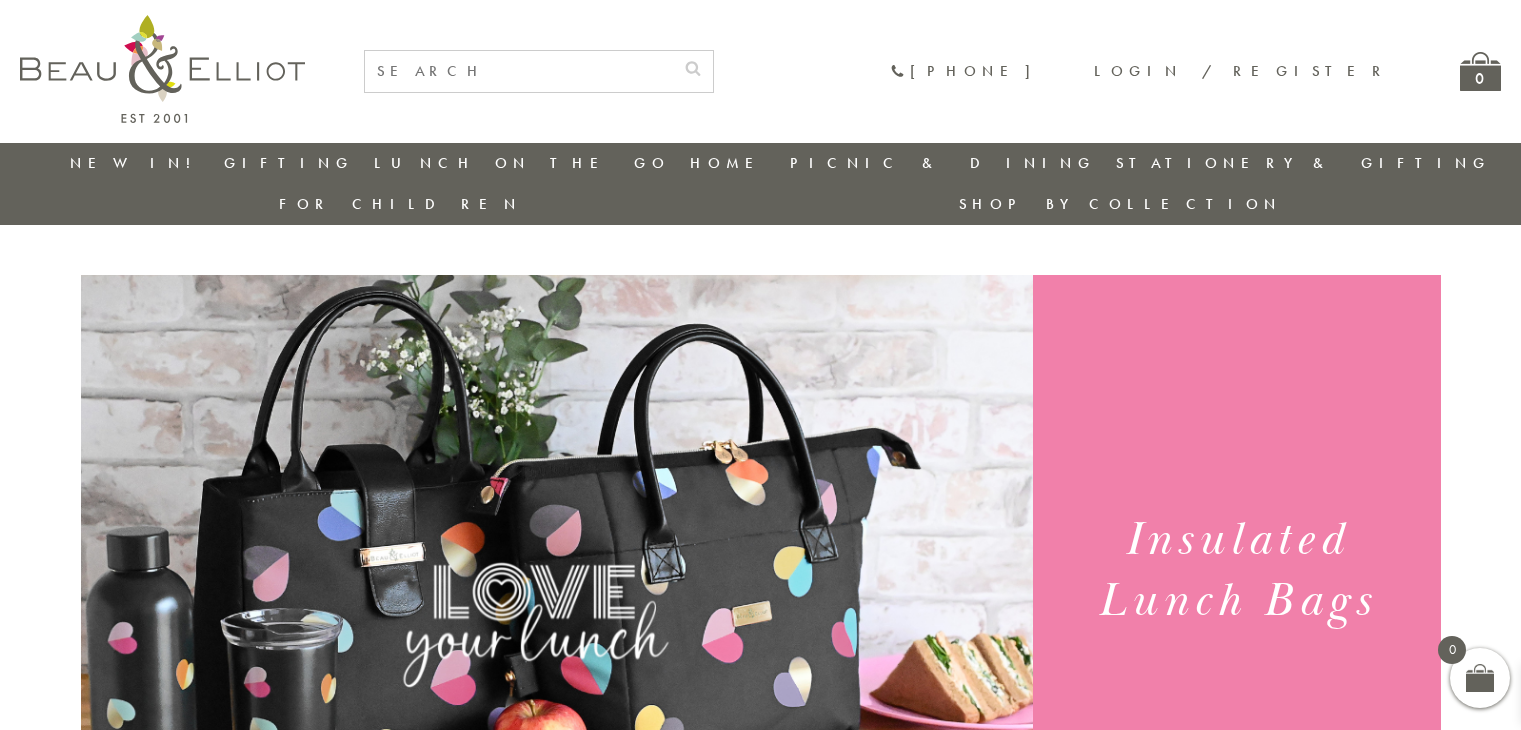 scroll, scrollTop: 0, scrollLeft: 0, axis: both 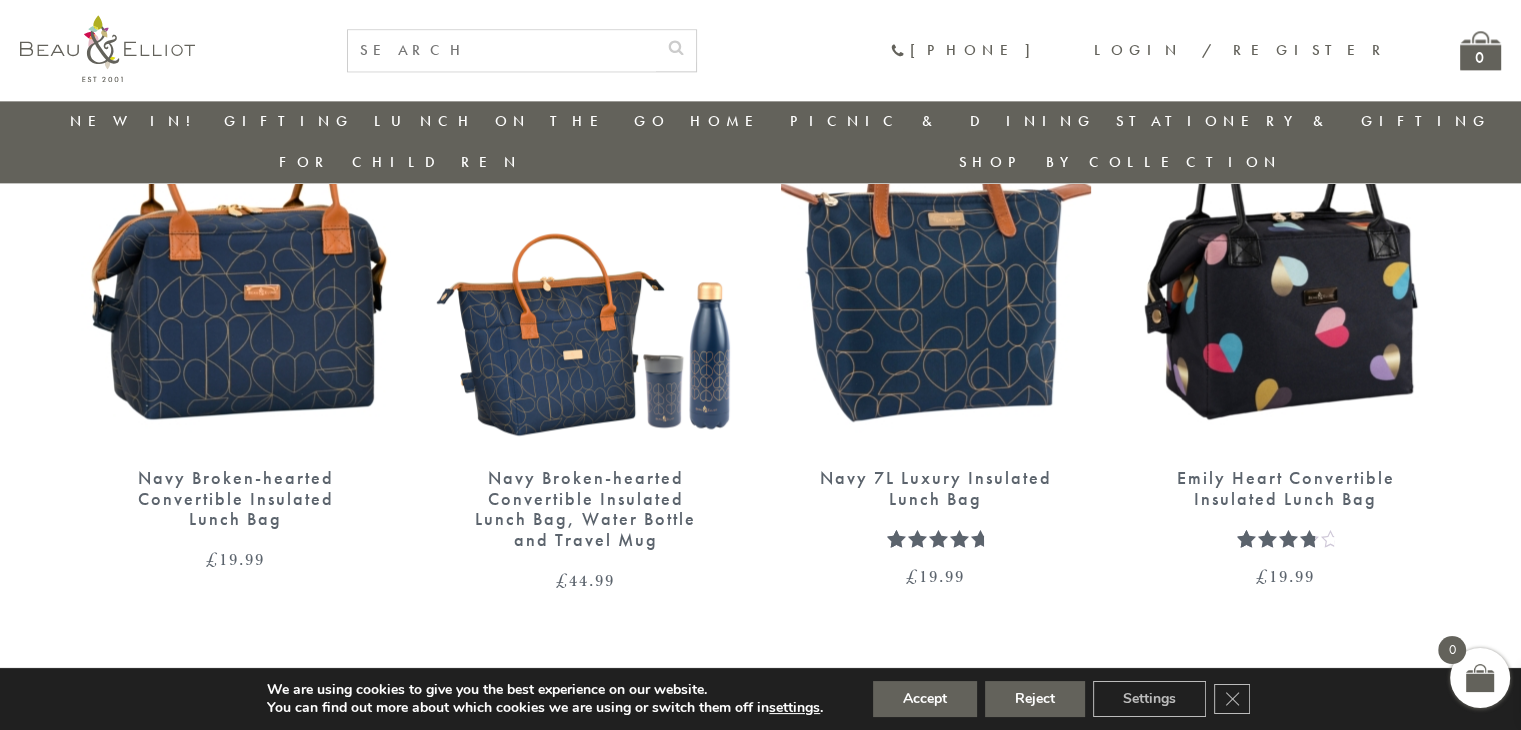 click on "Emily Heart Convertible Insulated Lunch Bag
Rated  4.00  out of 5 based on  1  customer rating
£ 19.99" at bounding box center (1286, 527) 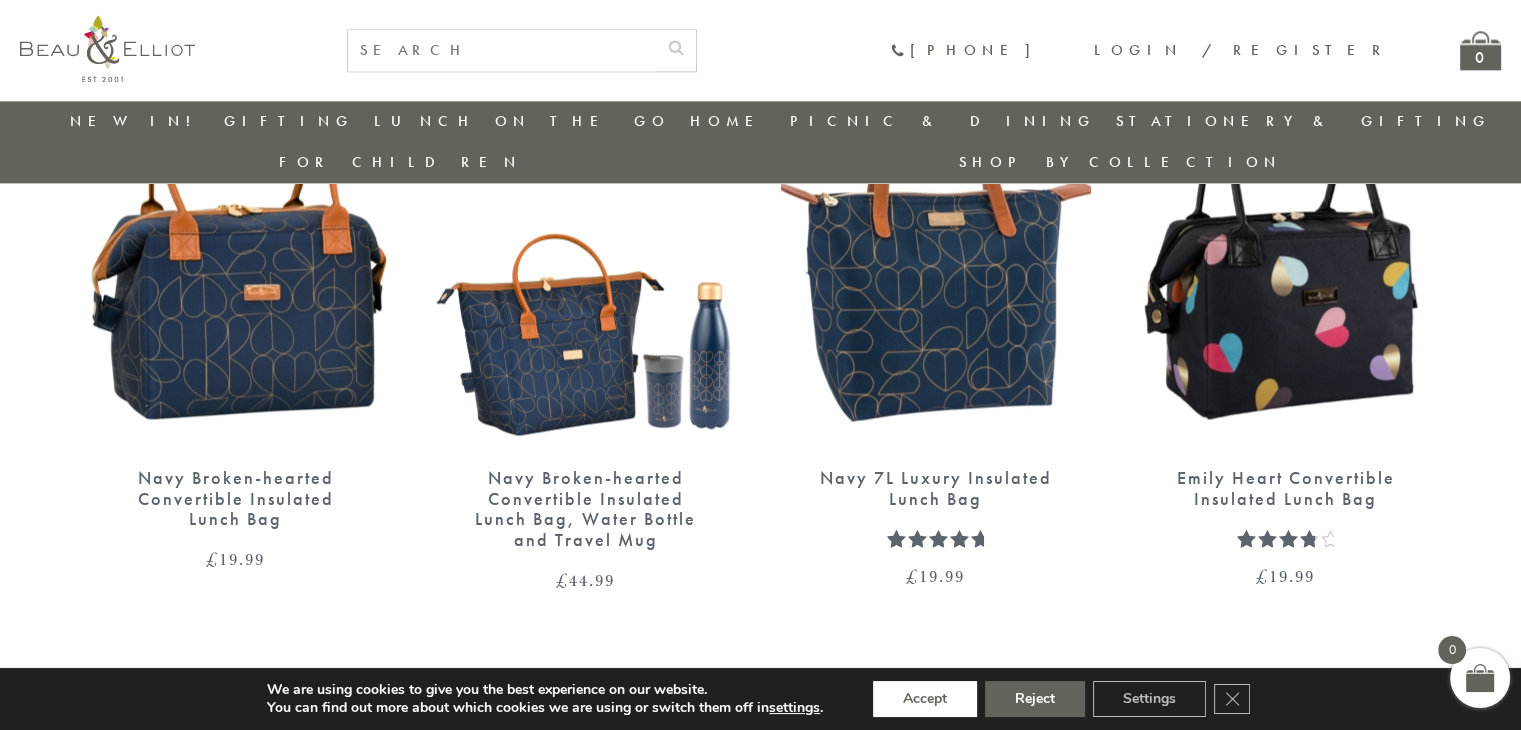click on "Accept" at bounding box center (925, 699) 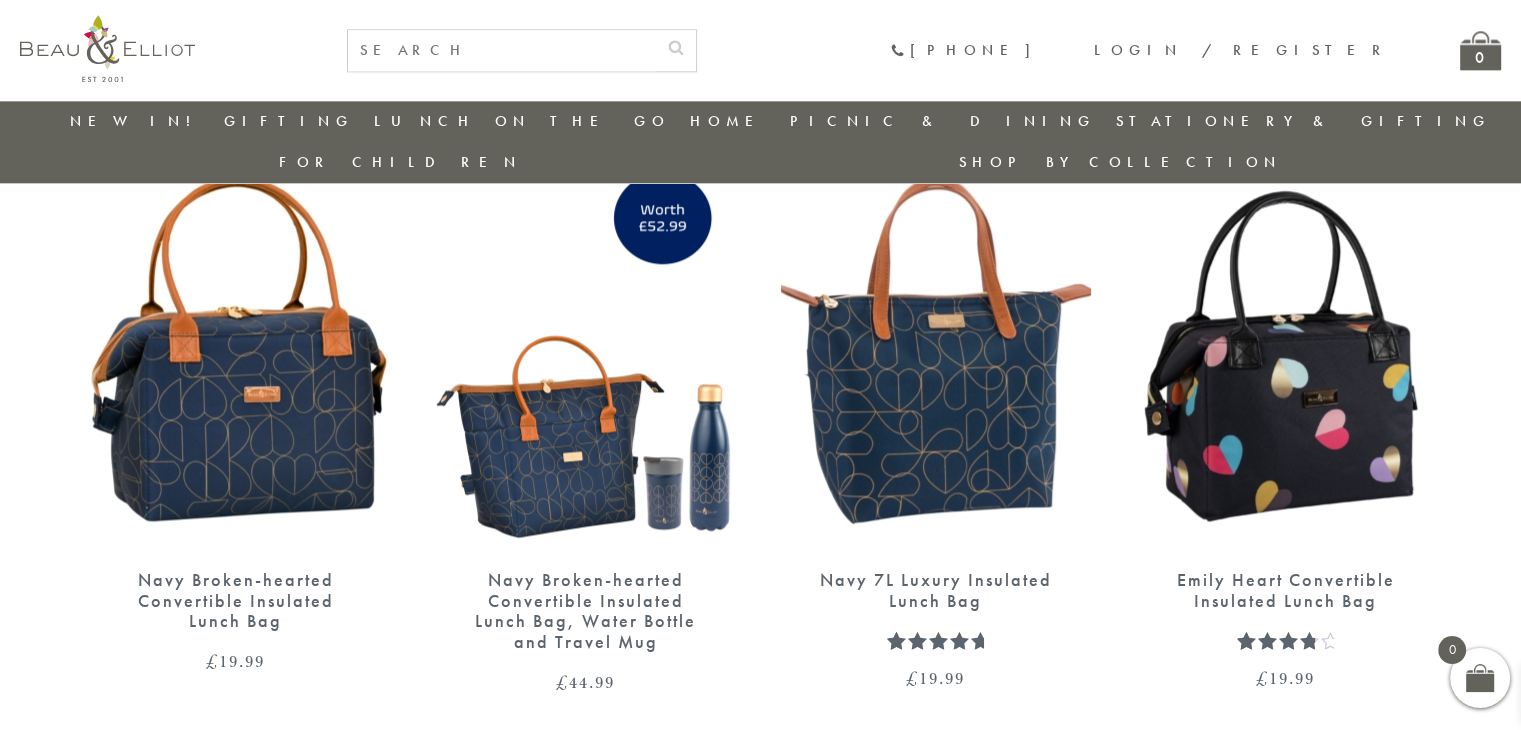 scroll, scrollTop: 2556, scrollLeft: 0, axis: vertical 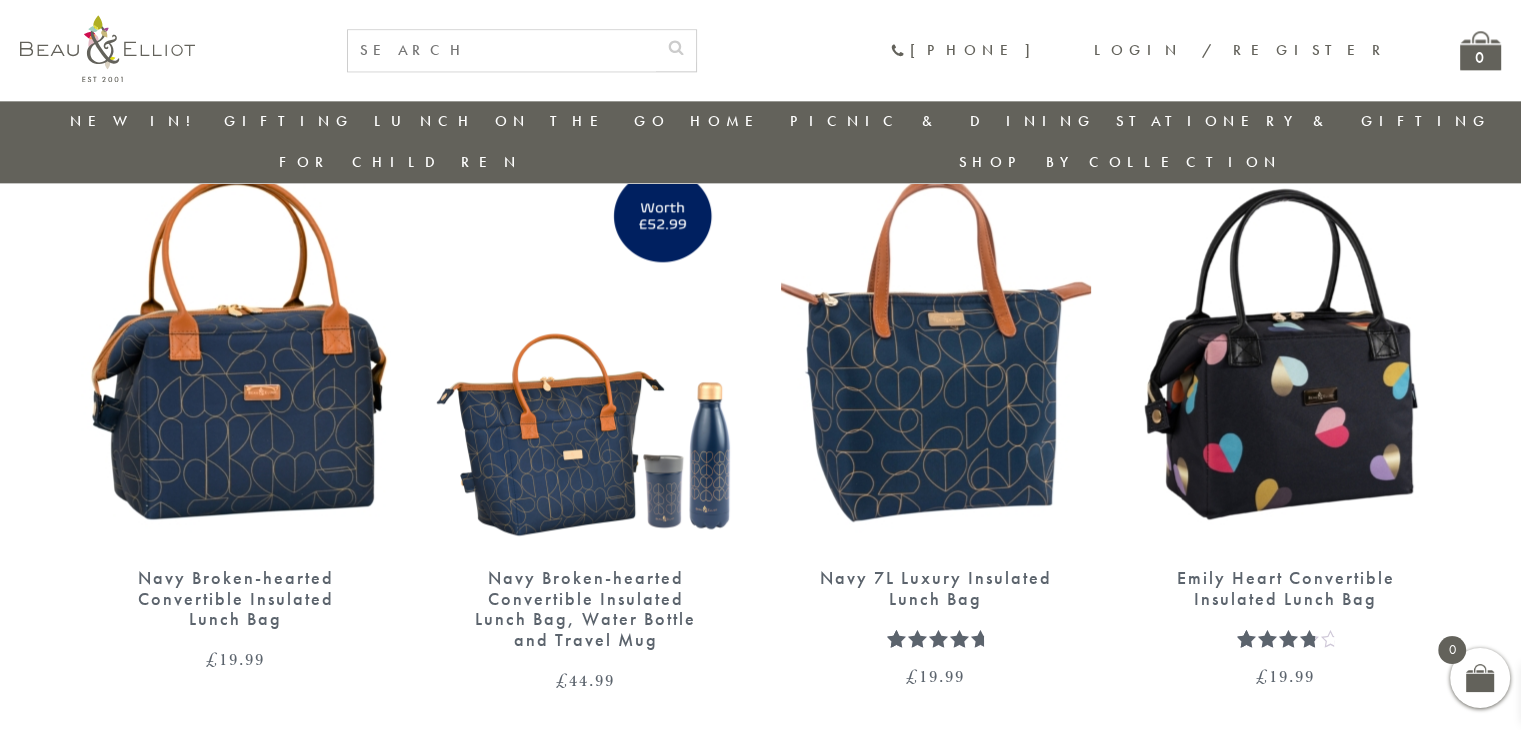 click at bounding box center (936, 348) 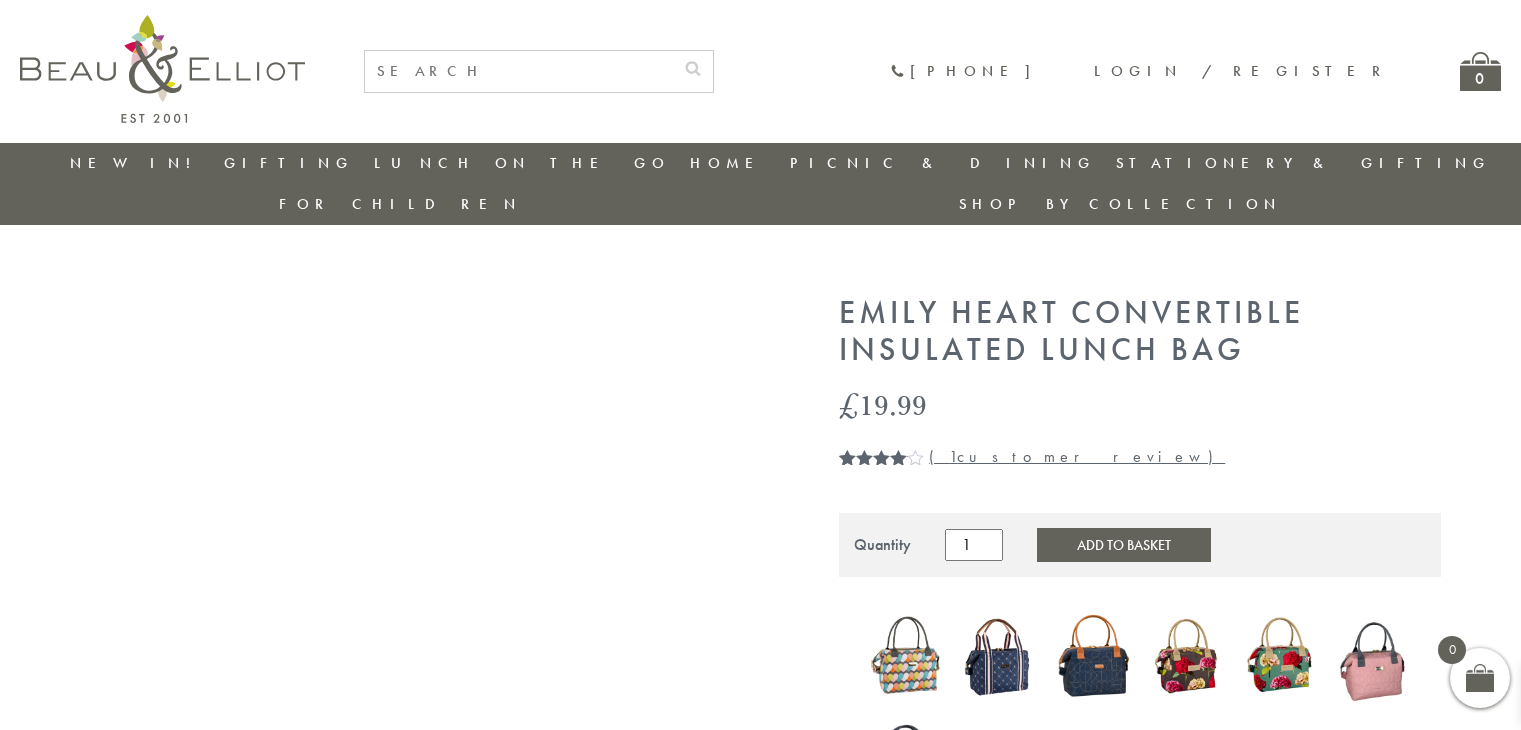scroll, scrollTop: 0, scrollLeft: 0, axis: both 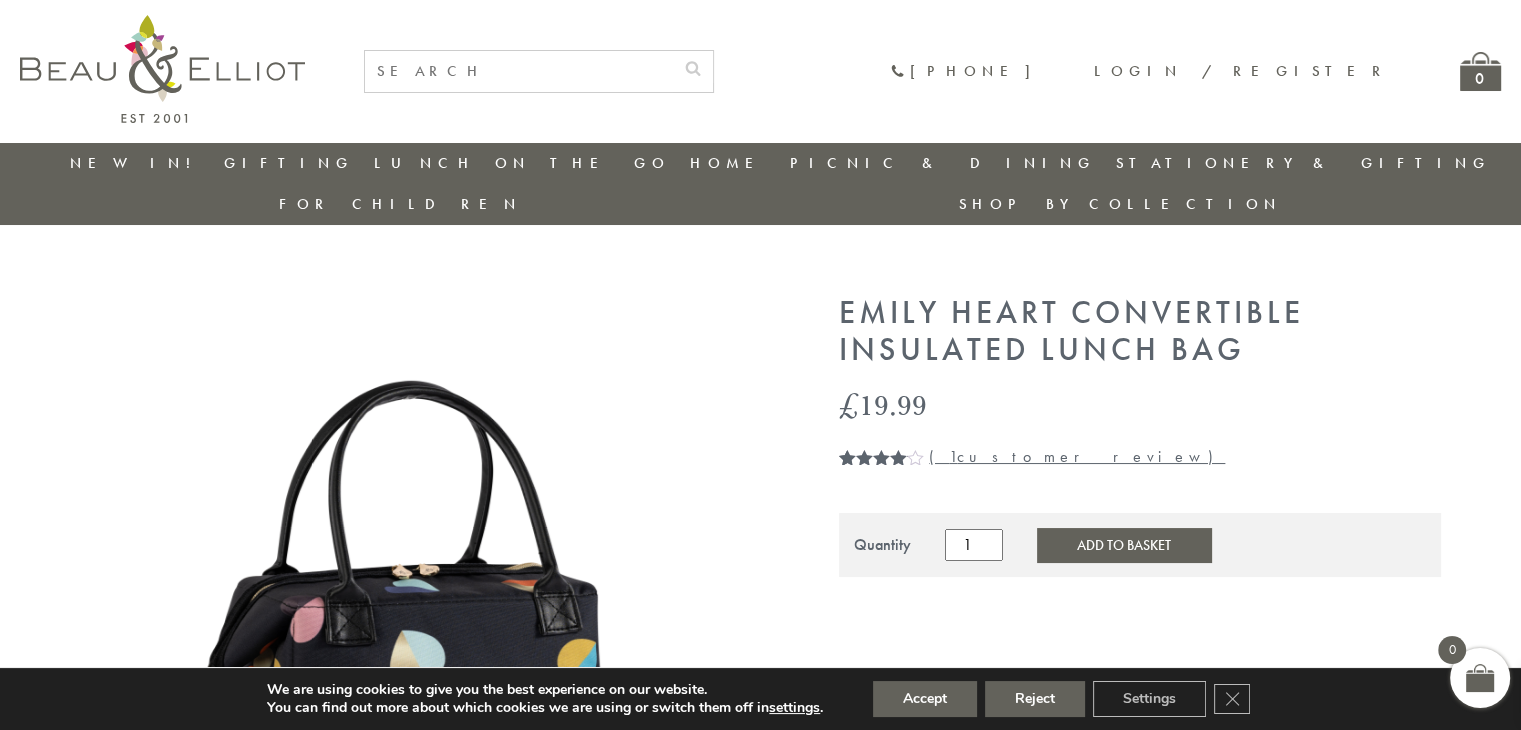 click on "( 1  customer review)" at bounding box center (1077, 456) 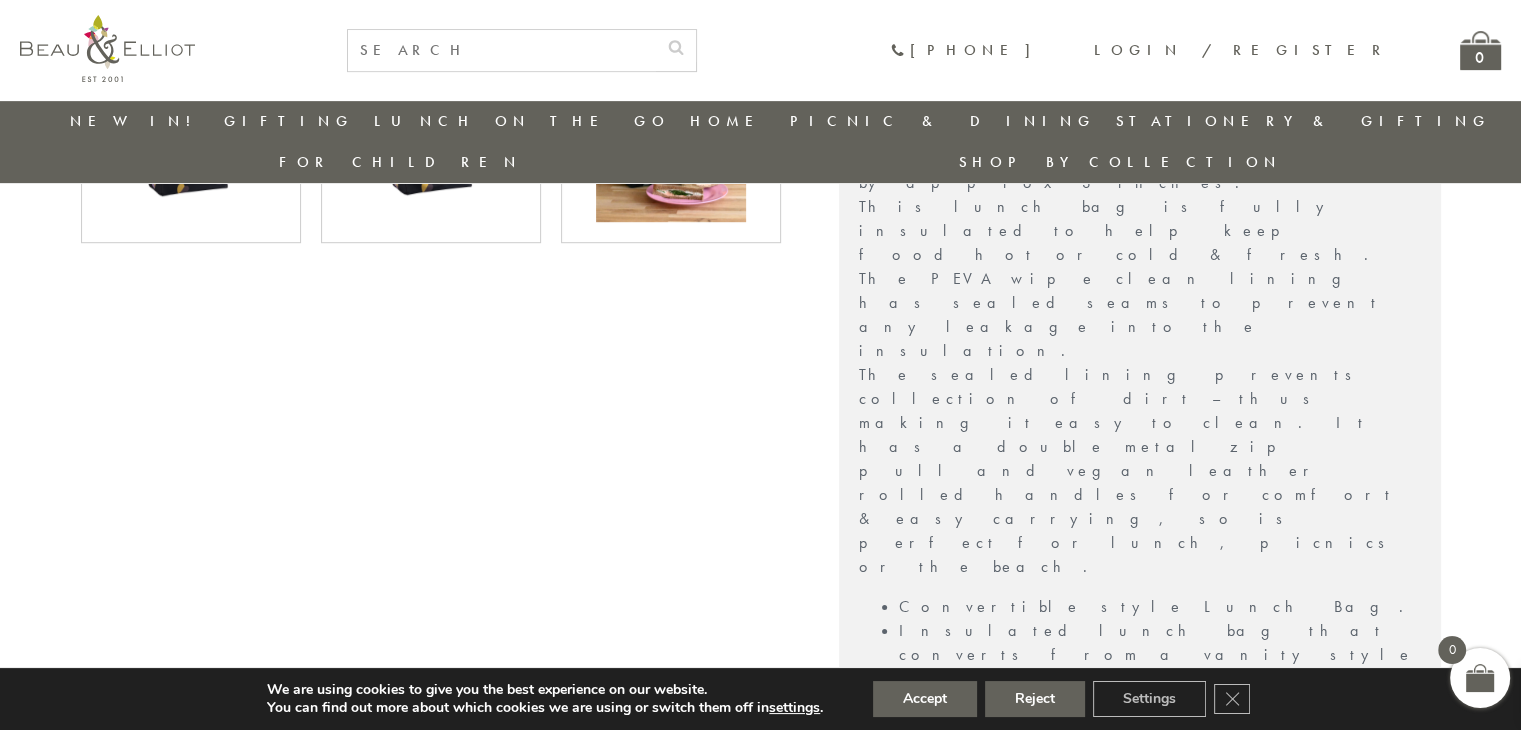scroll, scrollTop: 934, scrollLeft: 0, axis: vertical 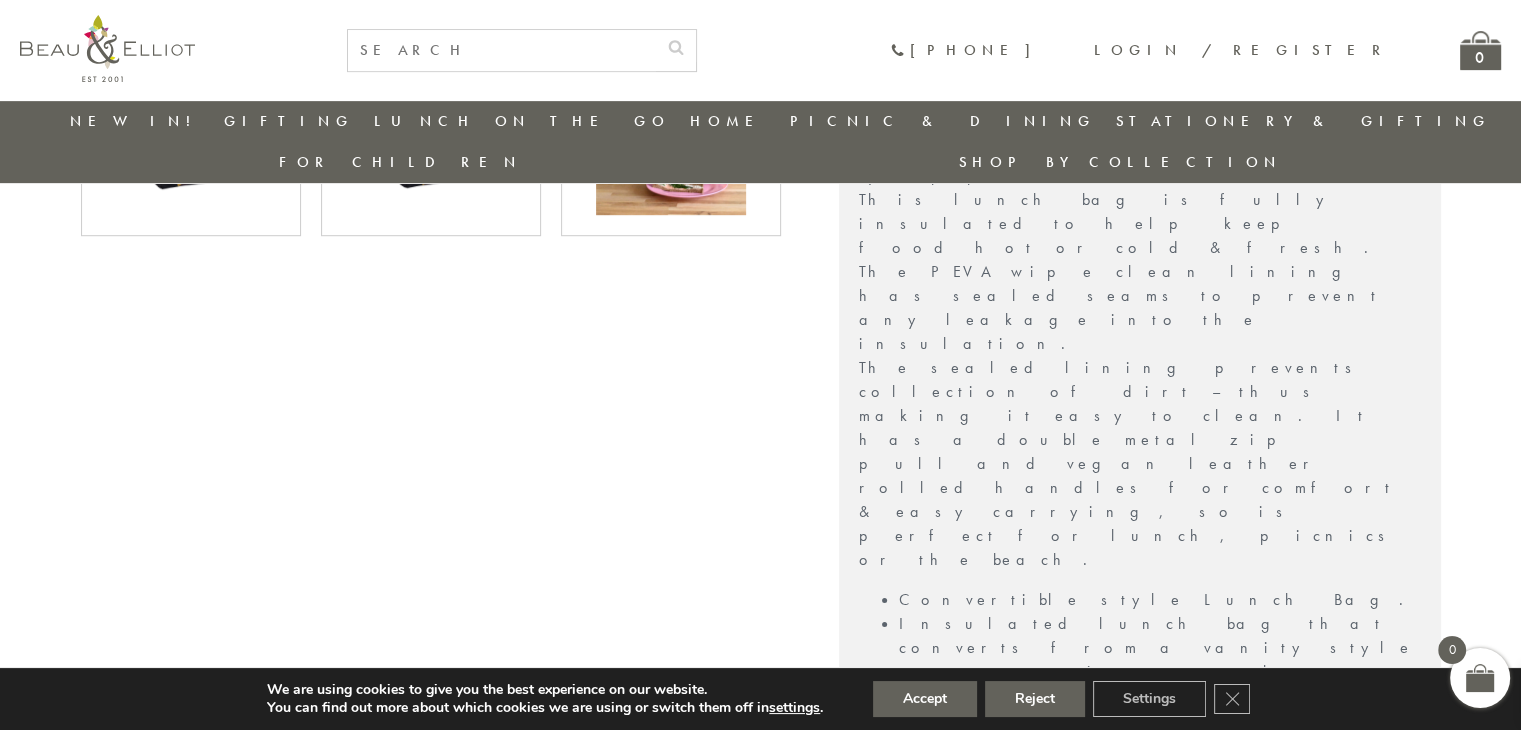 click on "Emily Heart Convertible Insulated Lunch Bag" at bounding box center [1120, 1269] 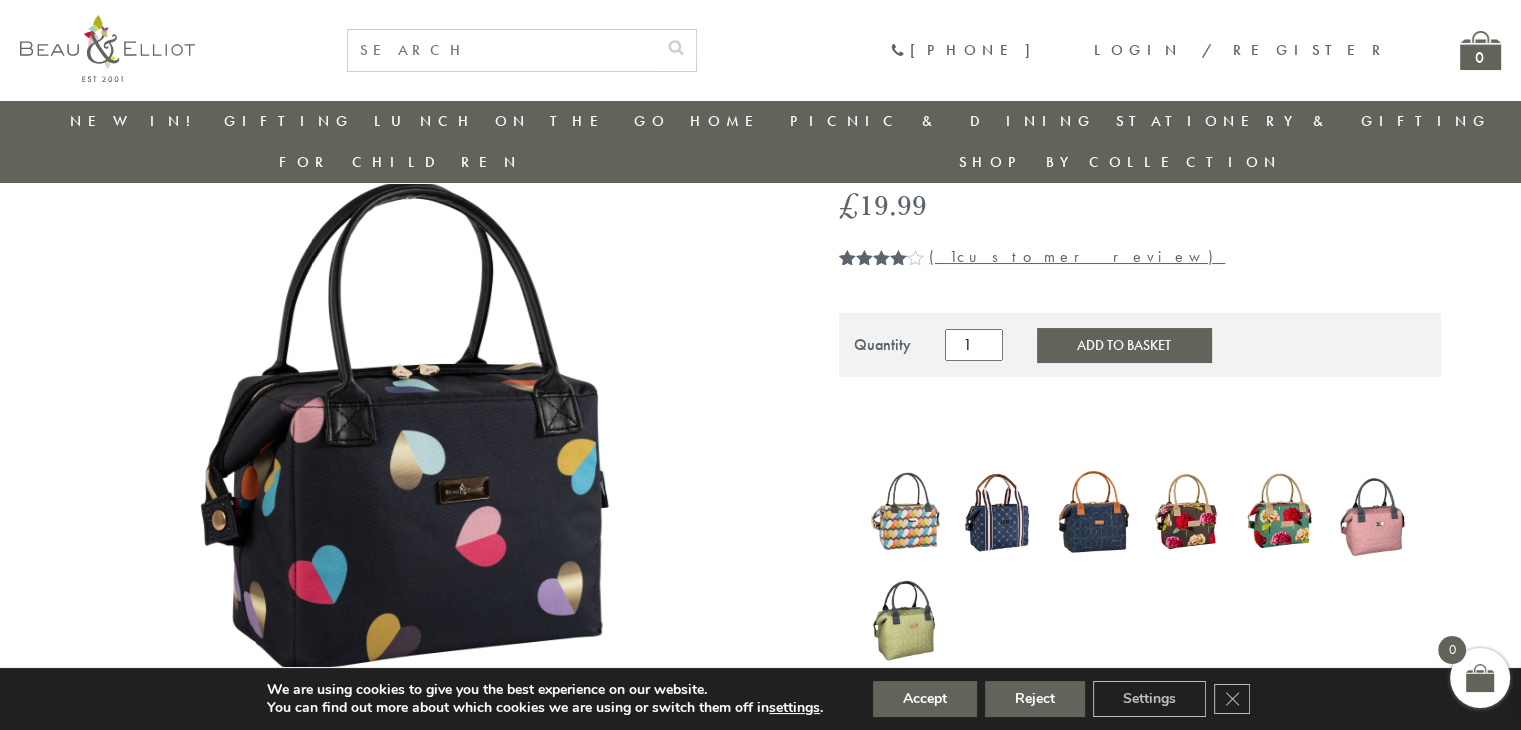scroll, scrollTop: 157, scrollLeft: 0, axis: vertical 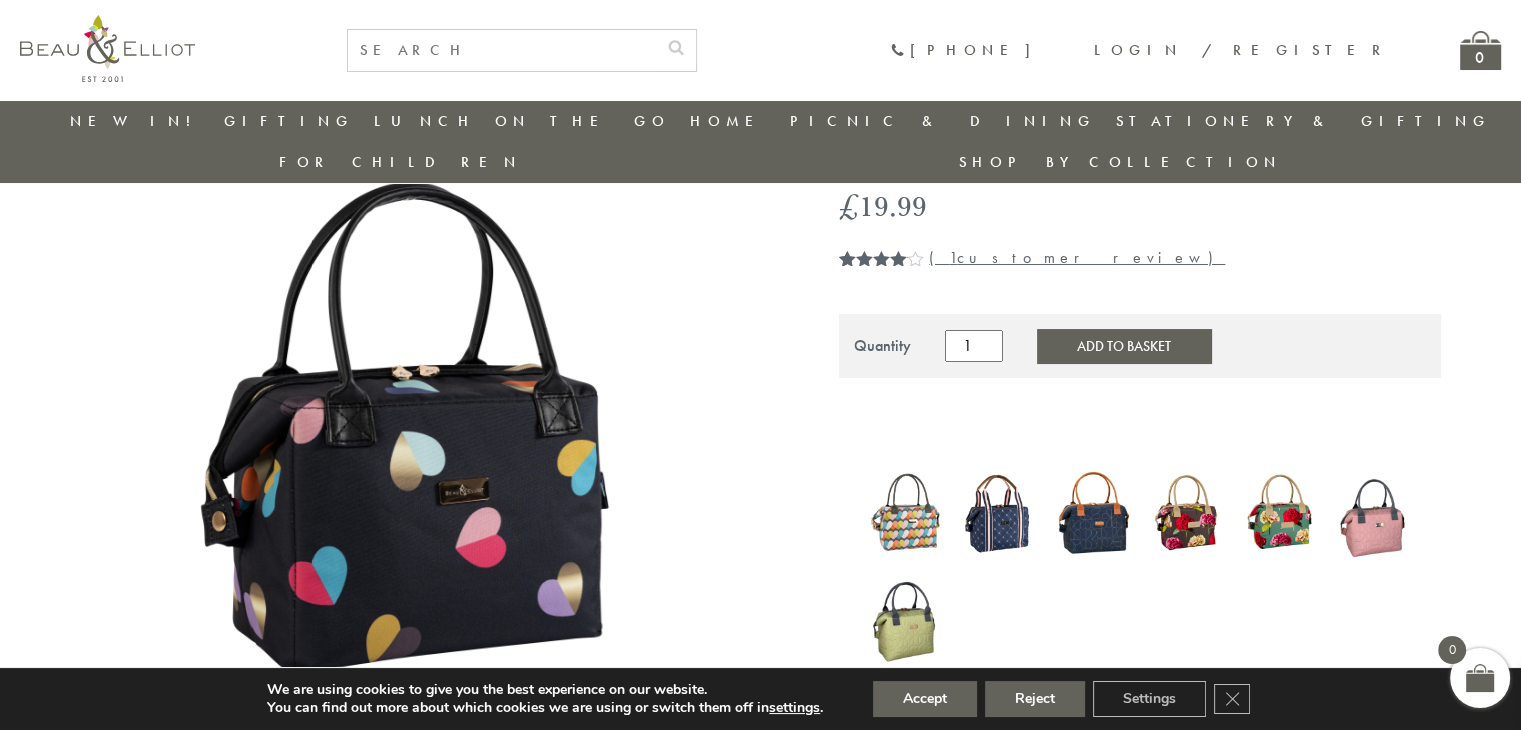click at bounding box center [1280, 513] 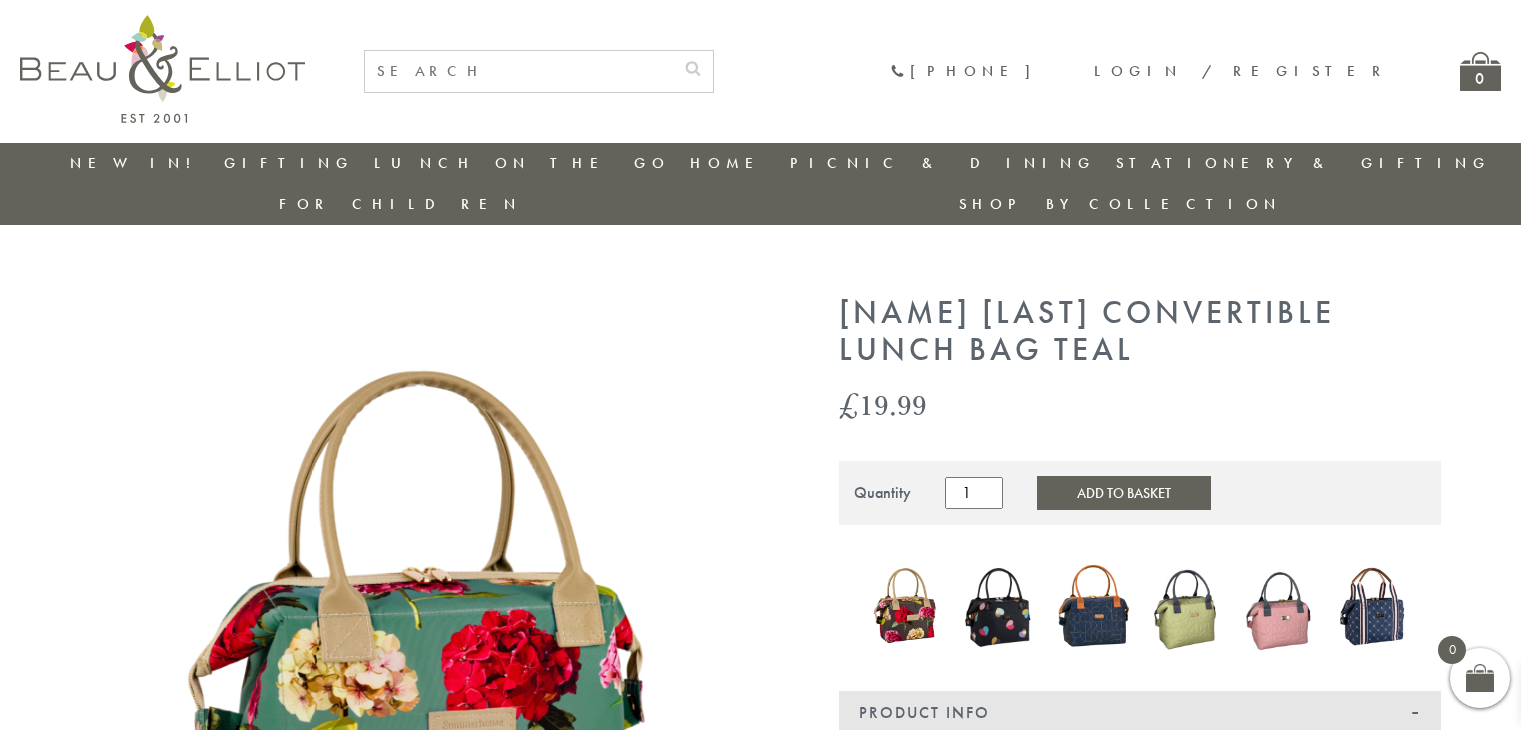 scroll, scrollTop: 0, scrollLeft: 0, axis: both 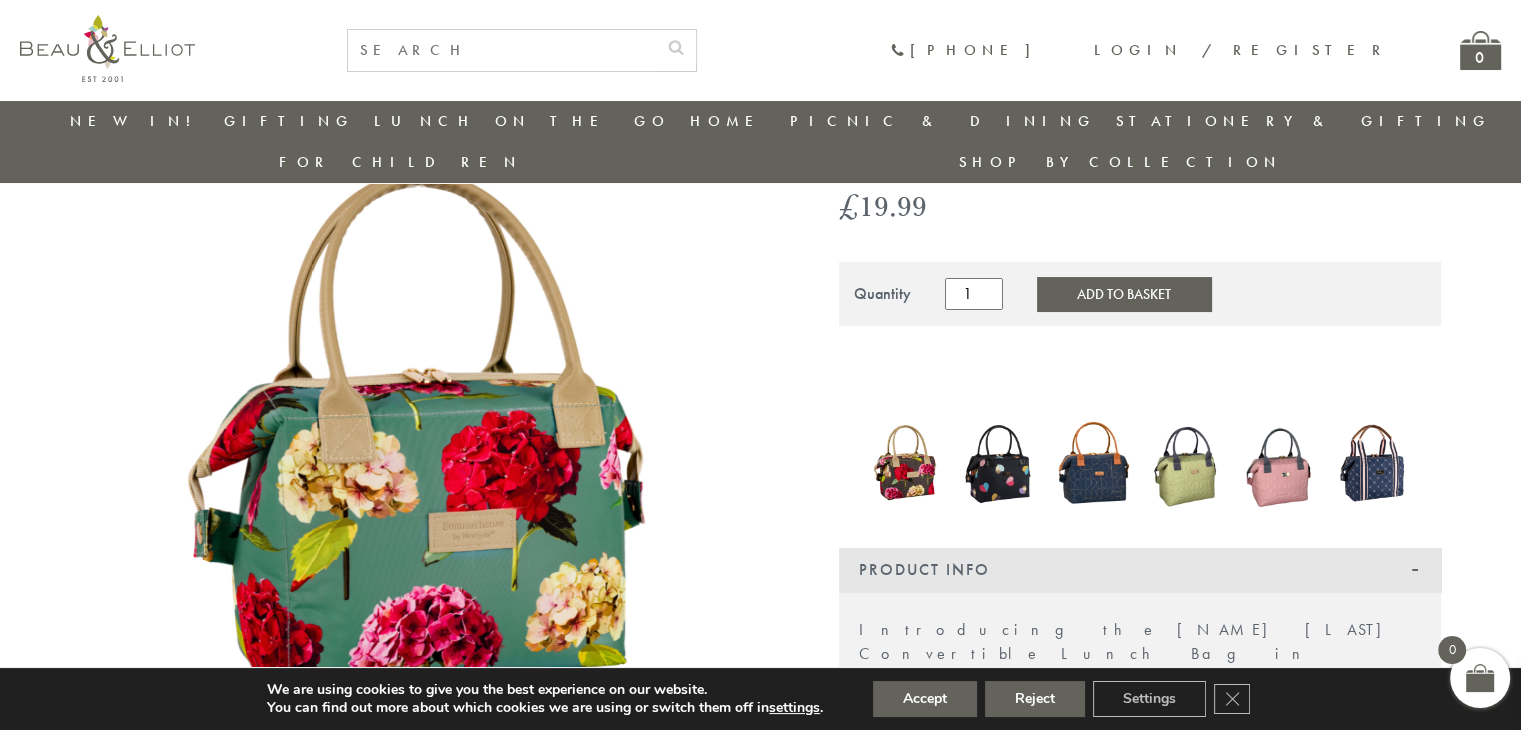 click at bounding box center [999, 463] 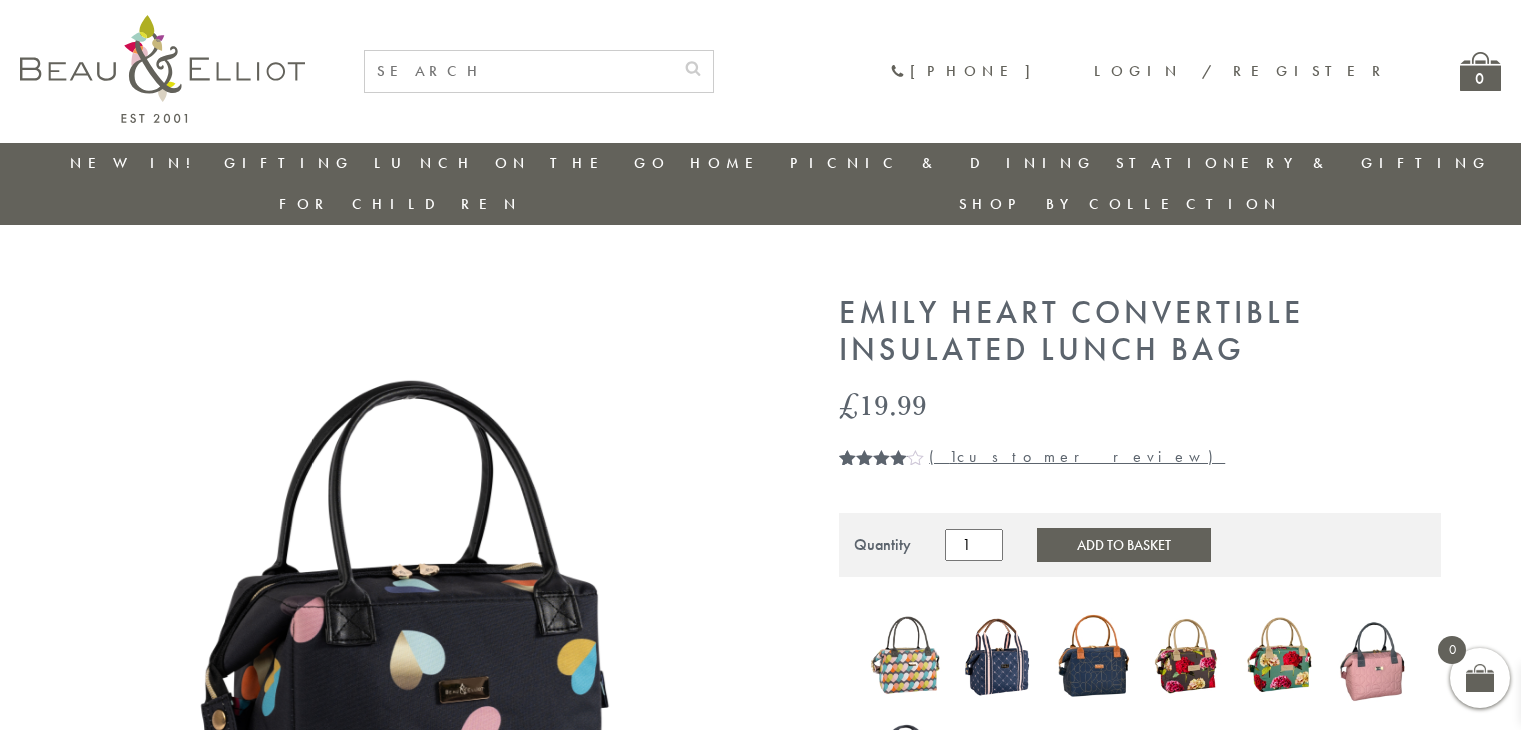 scroll, scrollTop: 0, scrollLeft: 0, axis: both 